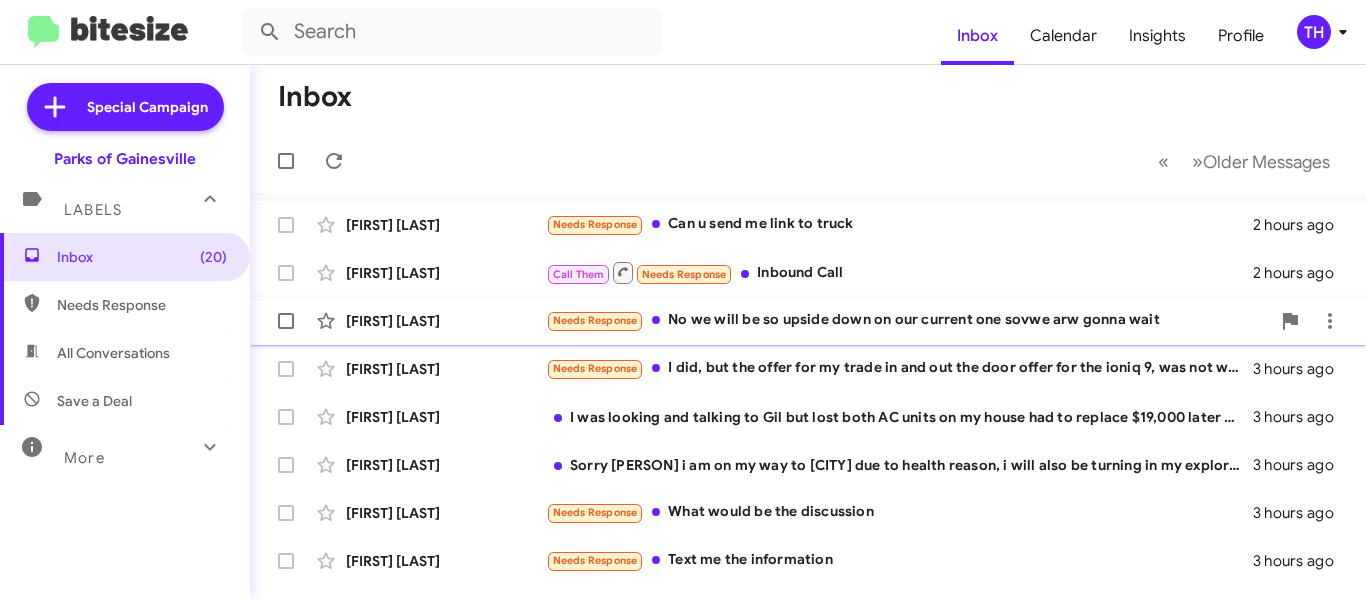 scroll, scrollTop: 0, scrollLeft: 0, axis: both 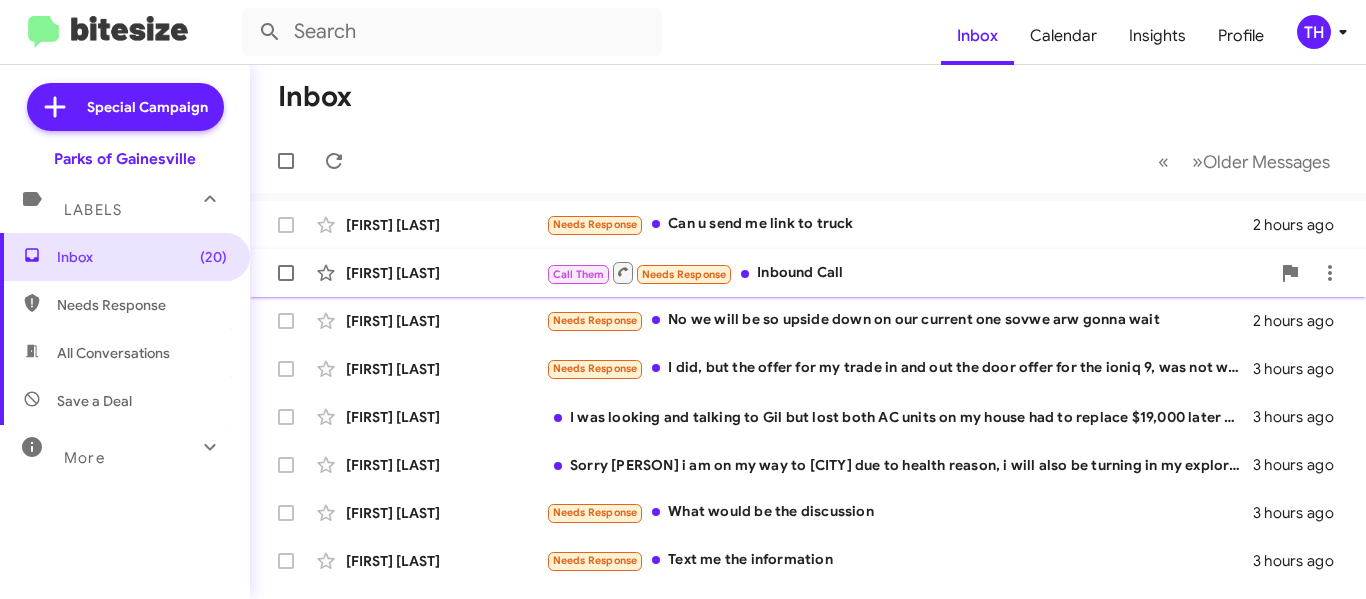 click on "[FIRST] [LAST]" 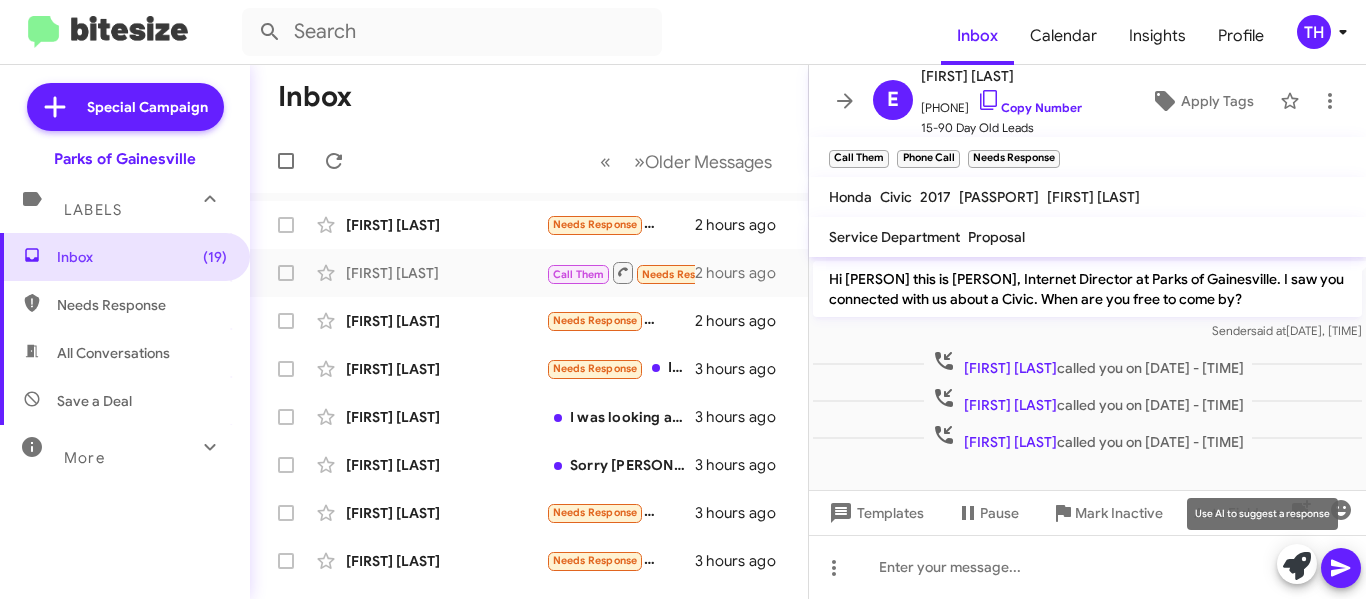 click 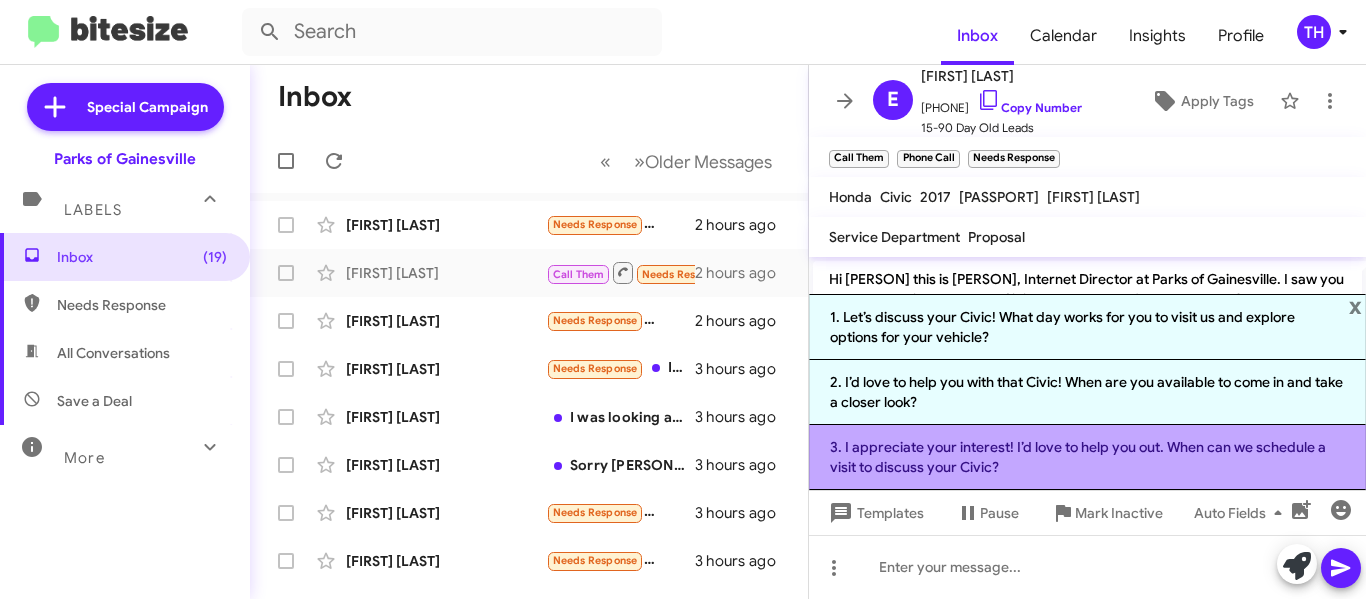 click on "3. I appreciate your interest! I’d love to help you out. When can we schedule a visit to discuss your Civic?" 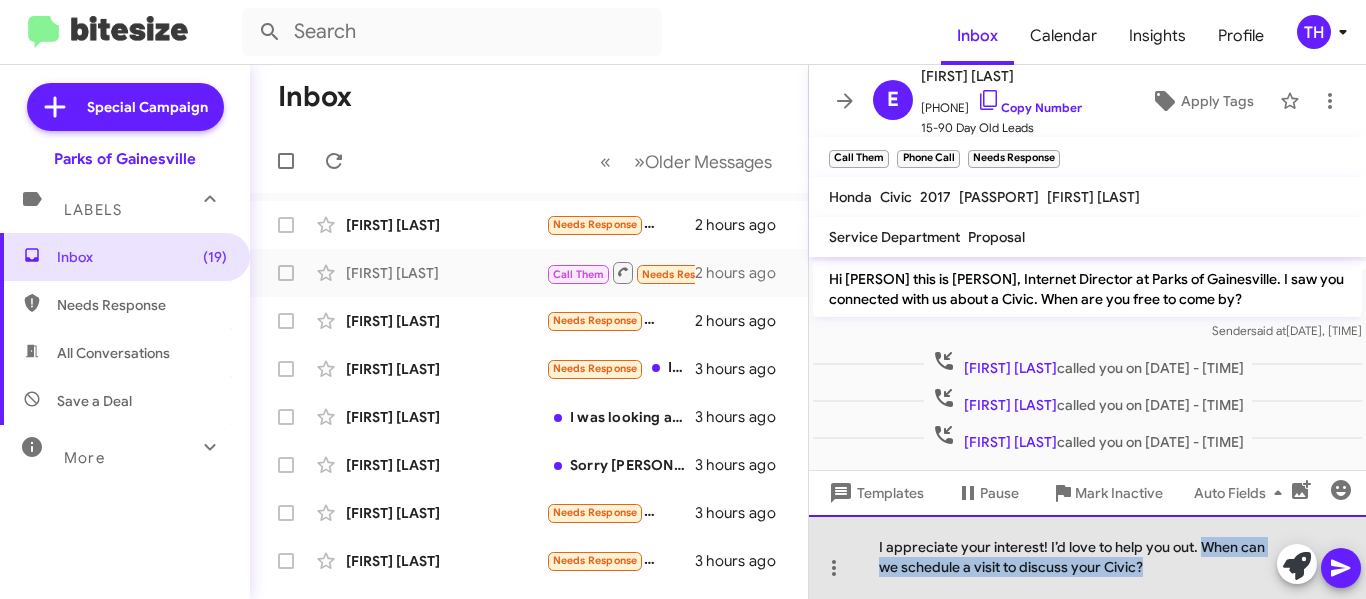 drag, startPoint x: 1201, startPoint y: 545, endPoint x: 1215, endPoint y: 569, distance: 27.784887 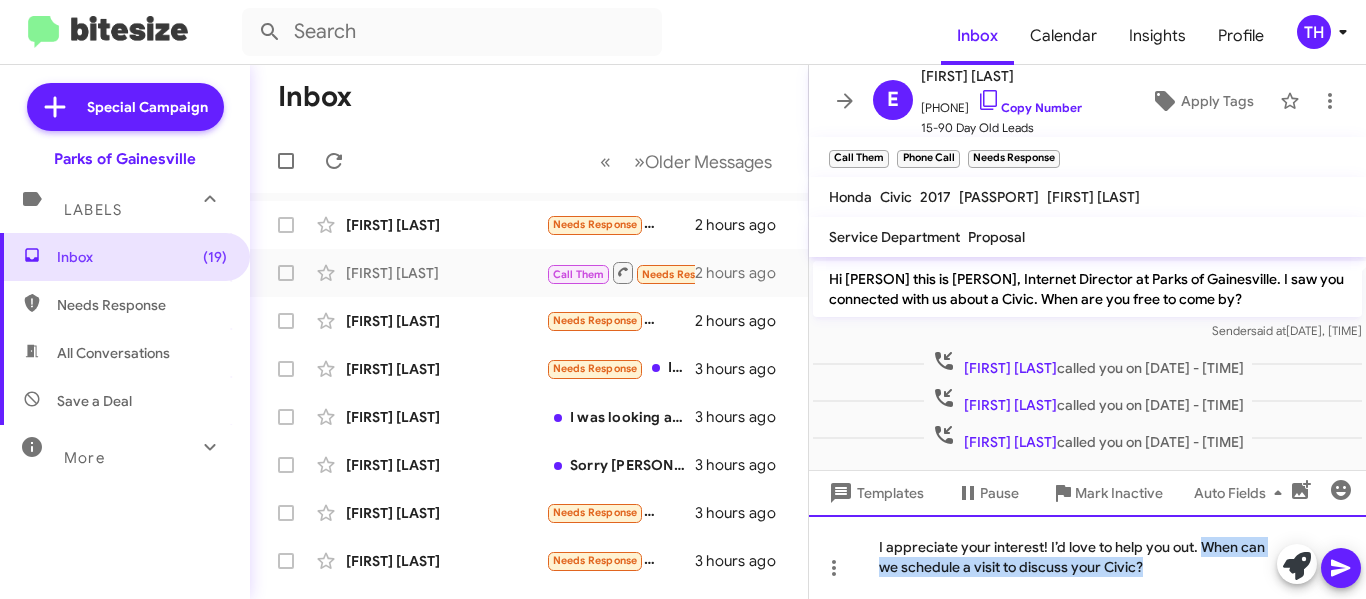 type 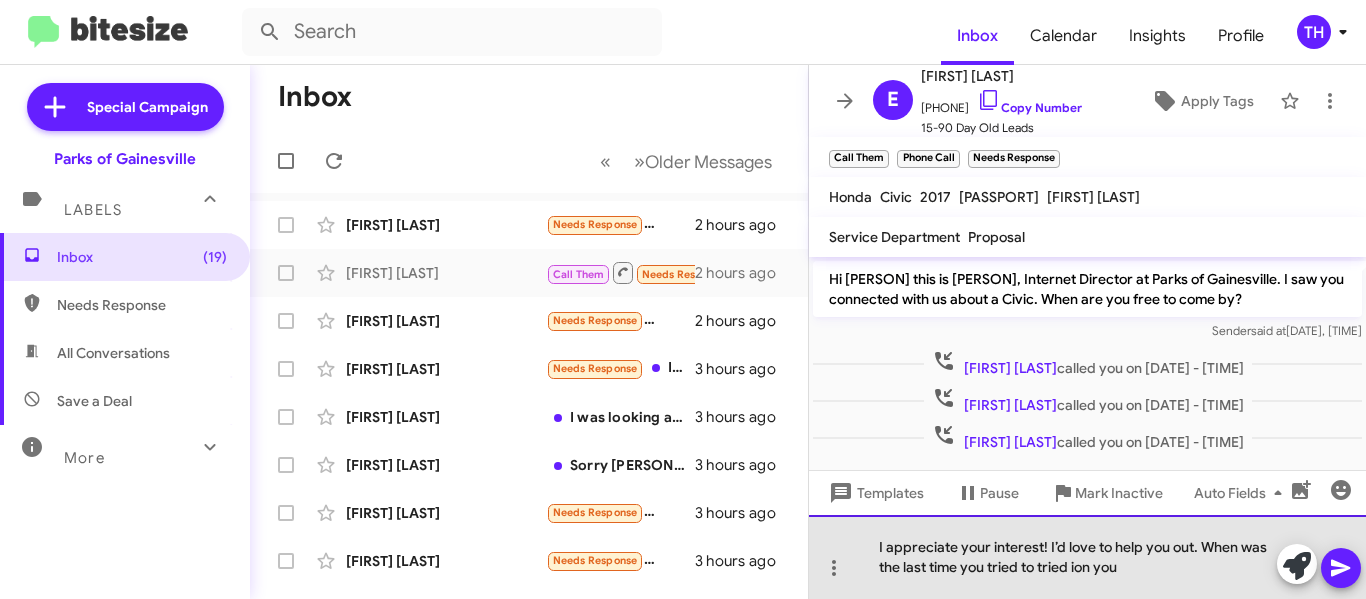 drag, startPoint x: 1199, startPoint y: 544, endPoint x: 1212, endPoint y: 576, distance: 34.539833 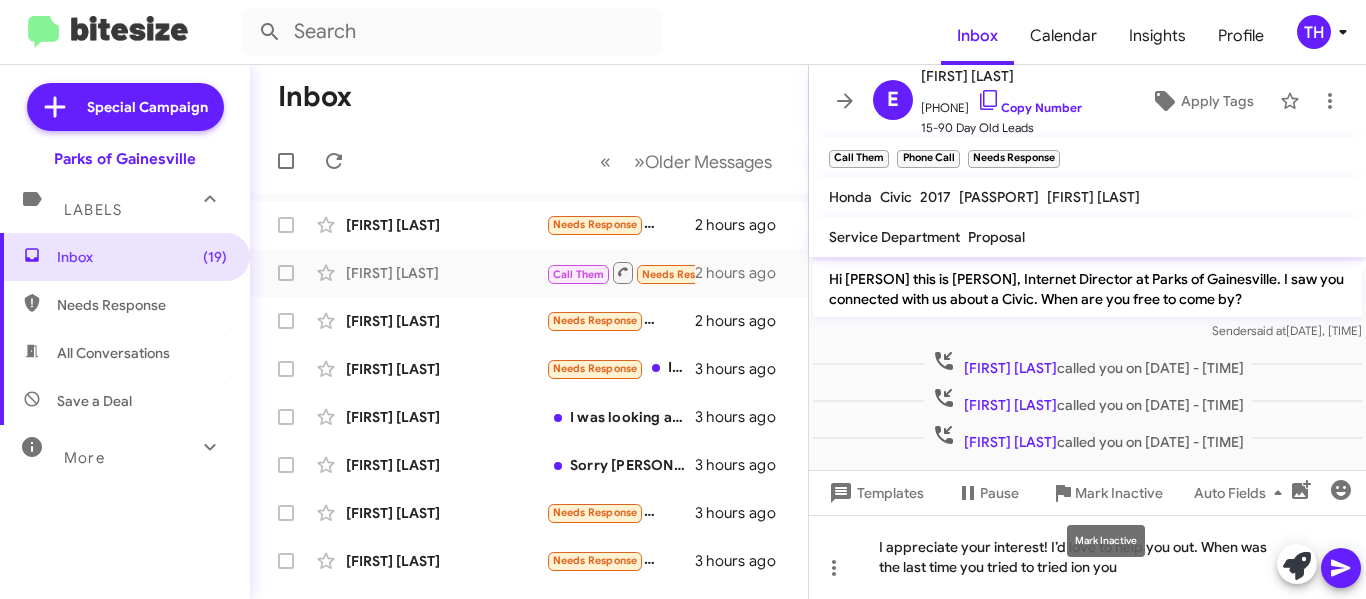 click on "Mark Inactive" at bounding box center (1106, 541) 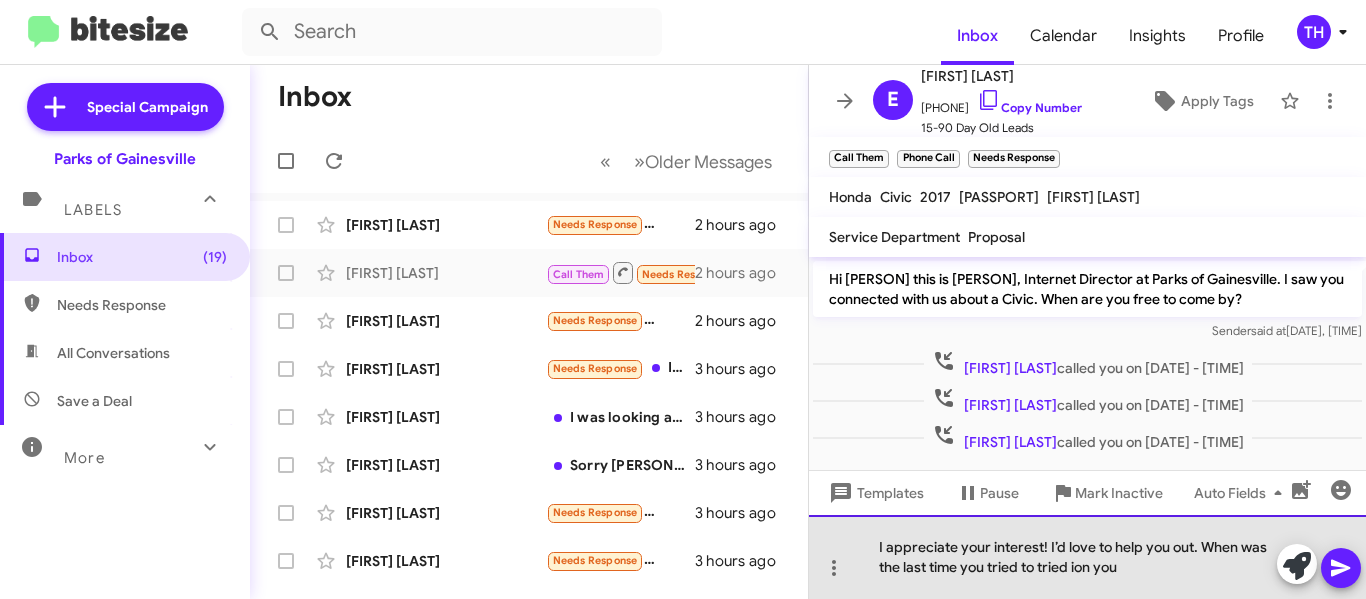 drag, startPoint x: 1048, startPoint y: 550, endPoint x: 1126, endPoint y: 575, distance: 81.908485 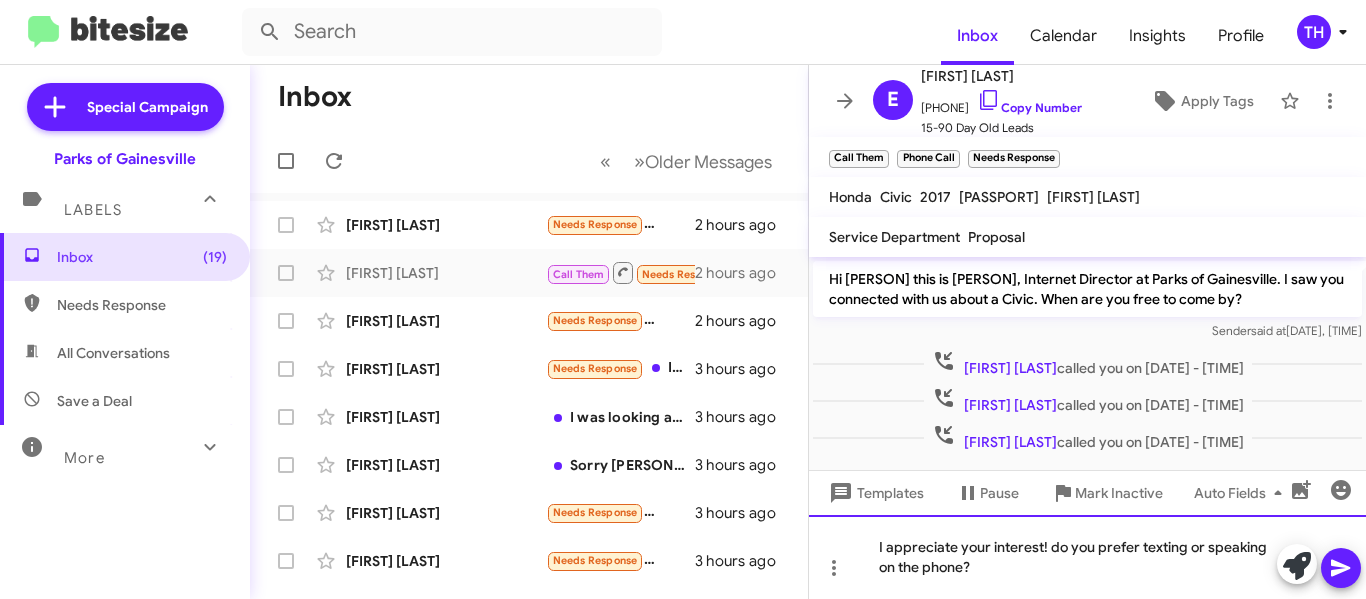 click on "I appreciate your interest! do you prefer texting or speaking on the phone?" 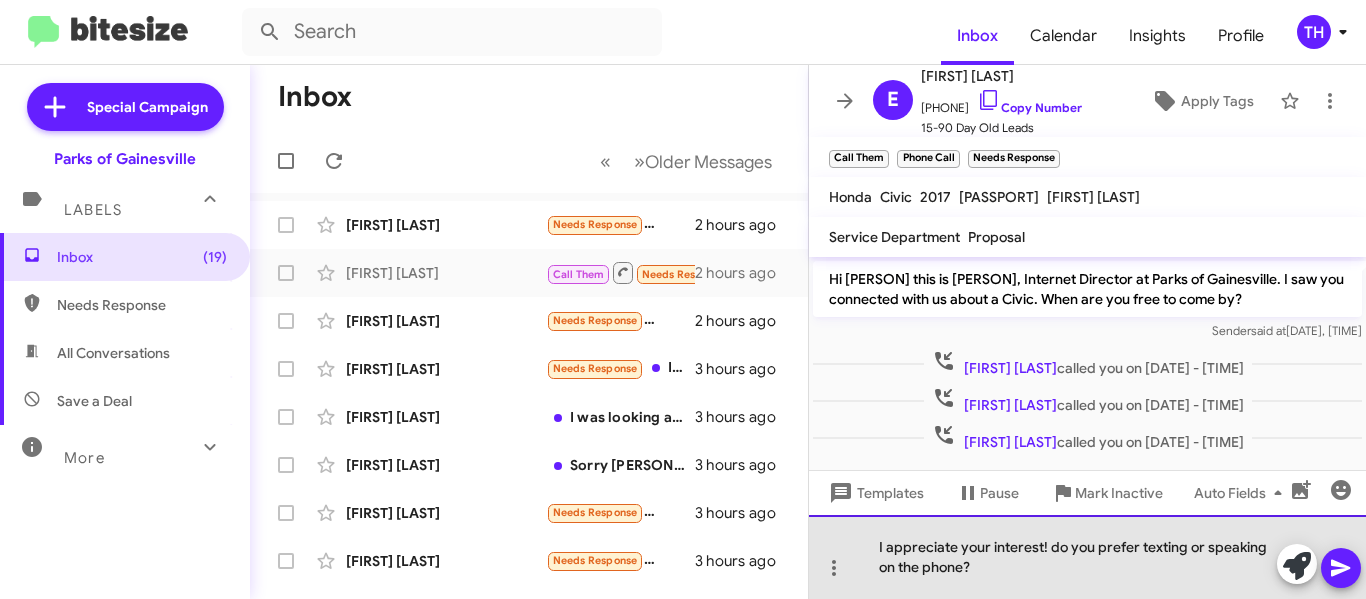 click on "I appreciate your interest! do you prefer texting or speaking on the phone?" 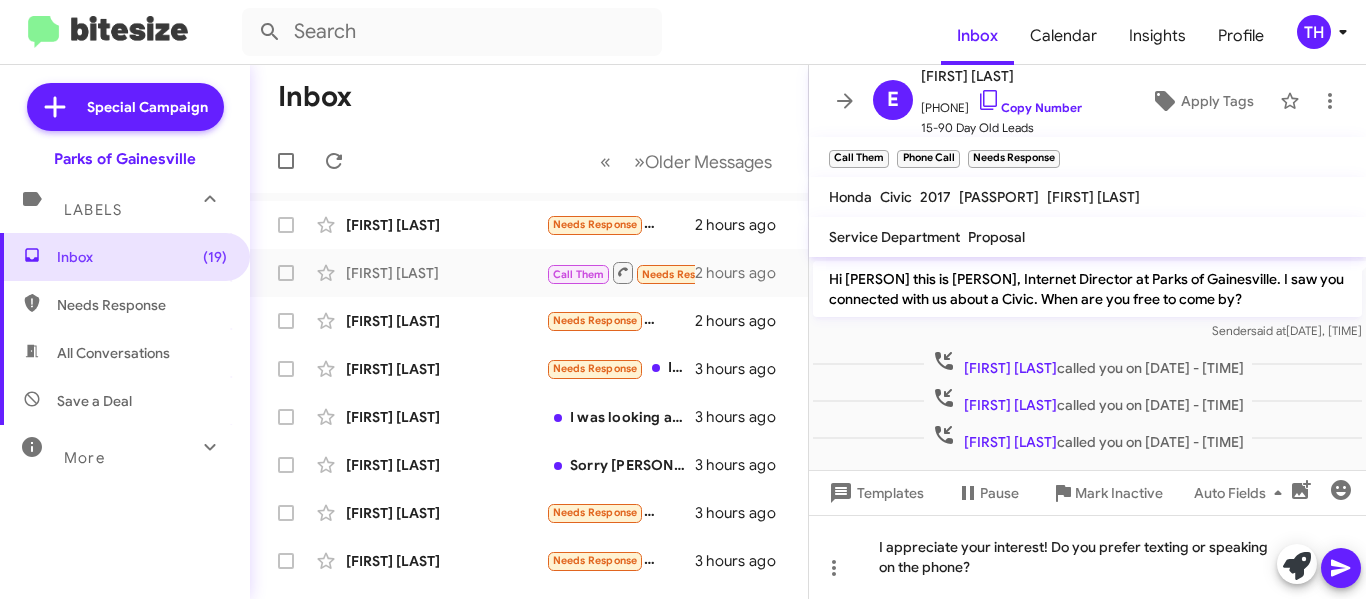click 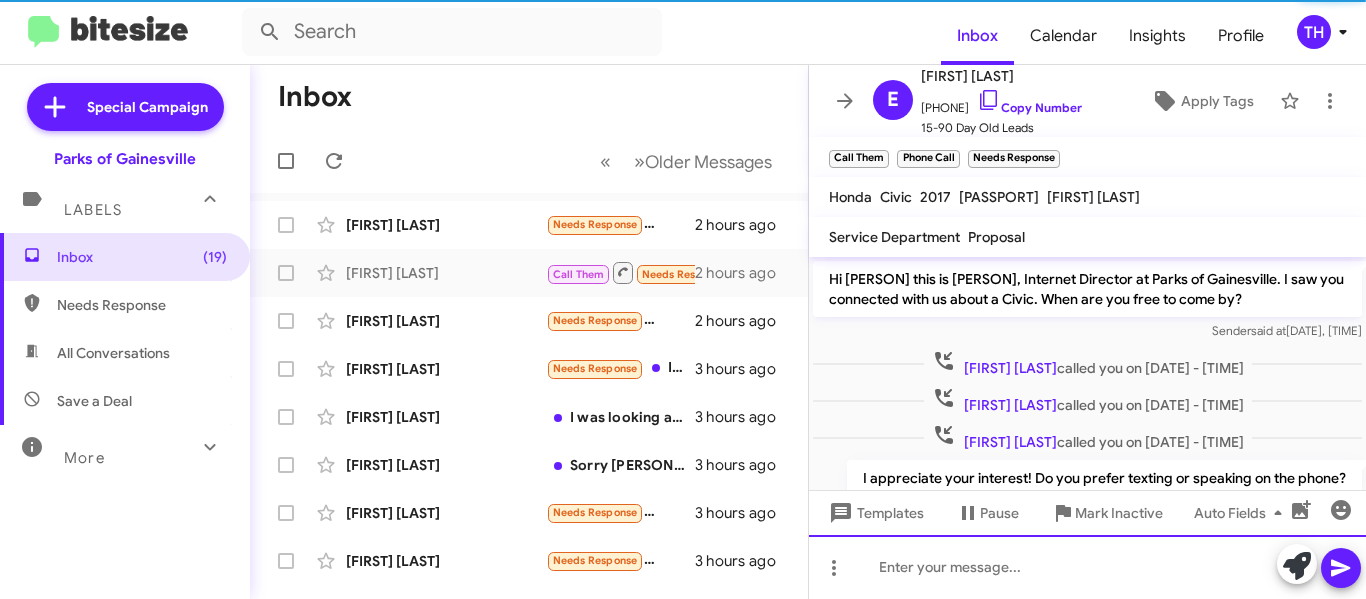 scroll, scrollTop: 65, scrollLeft: 0, axis: vertical 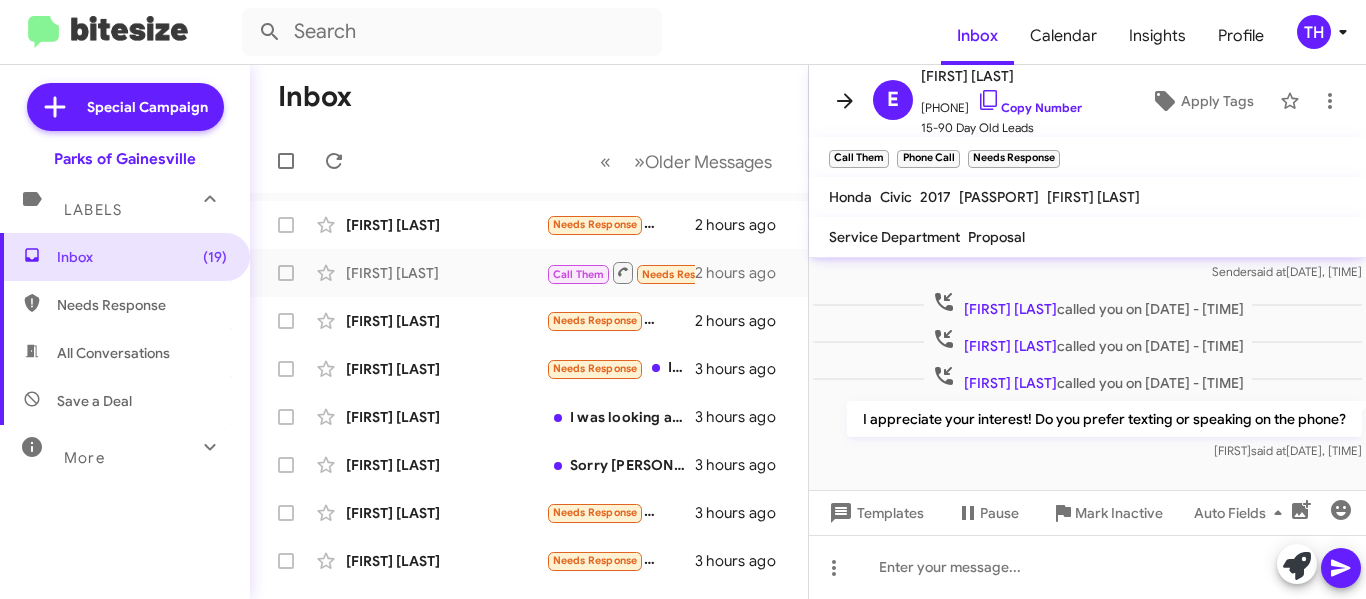 click 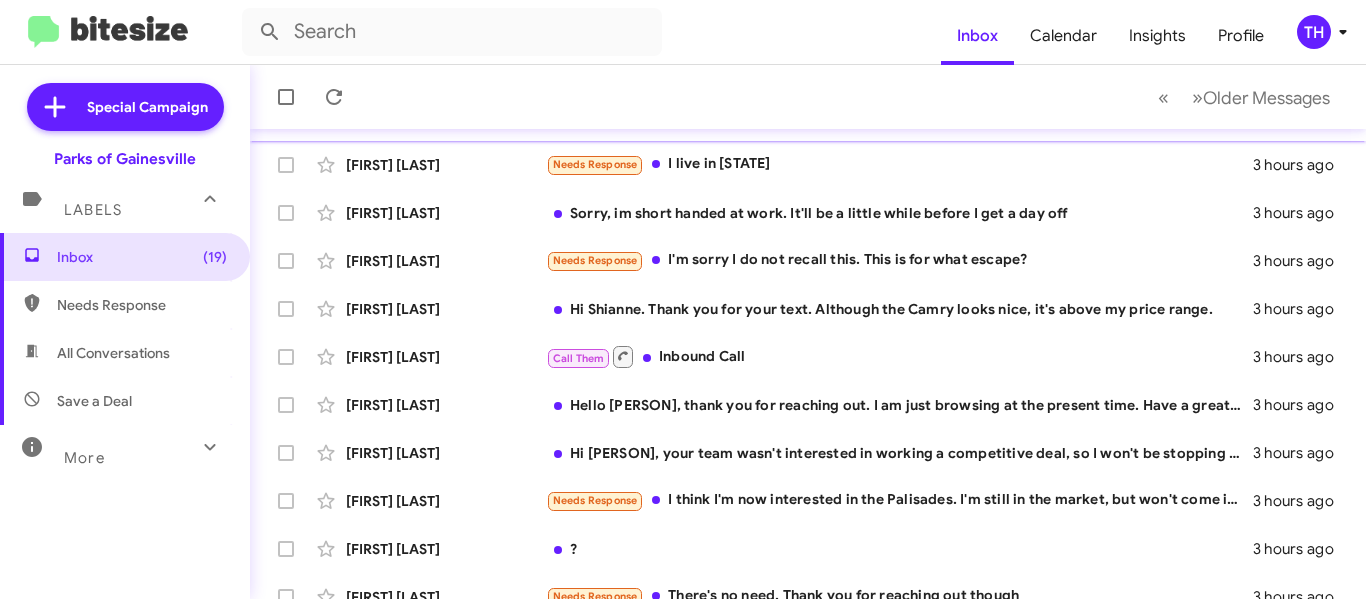scroll, scrollTop: 562, scrollLeft: 0, axis: vertical 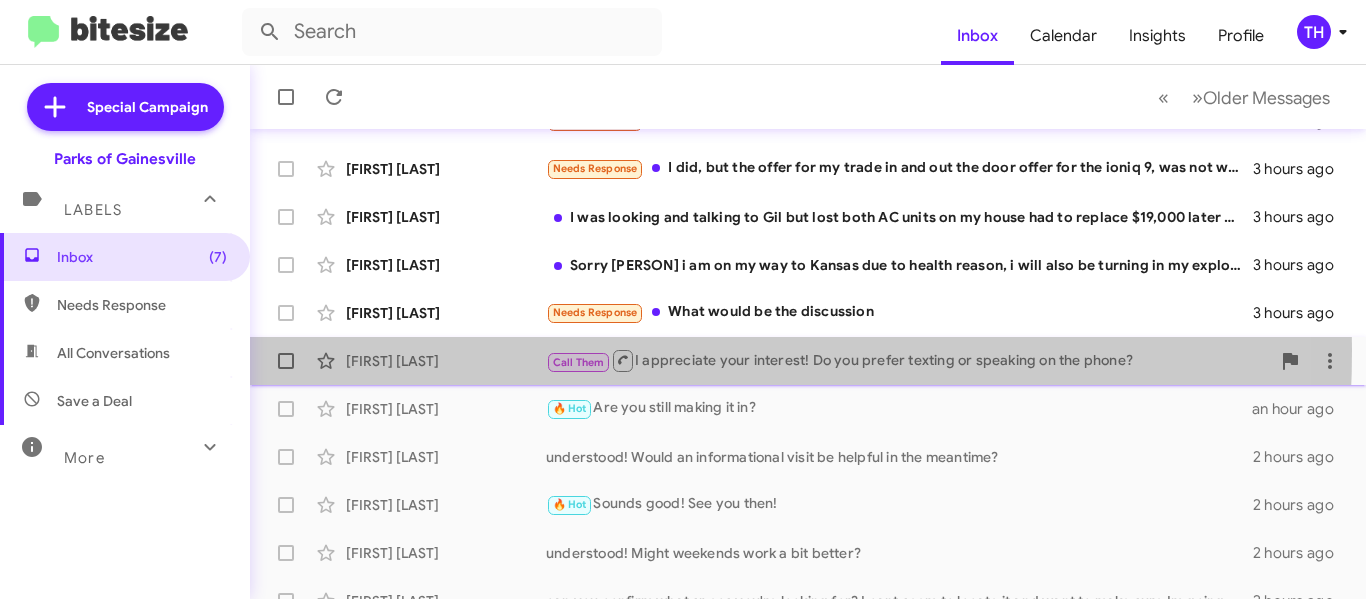 click on "[FIRST] [LAST]  Call Them   I appreciate your interest! Do you prefer texting or speaking on the phone?   an hour ago" 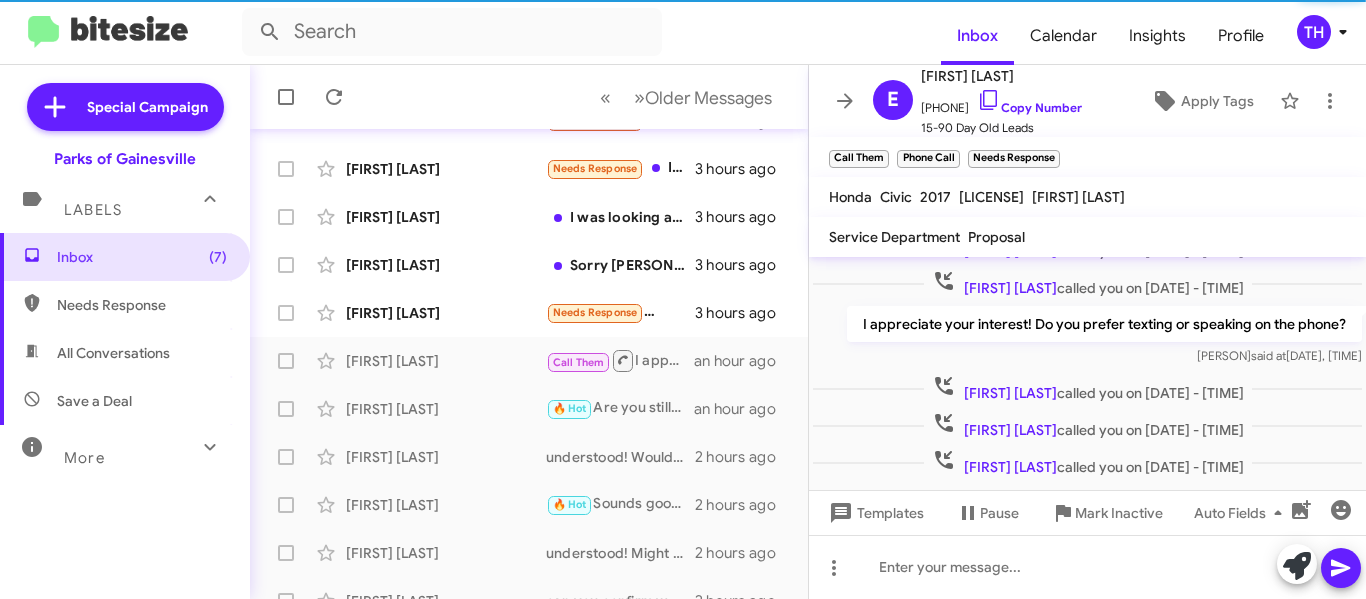 scroll, scrollTop: 194, scrollLeft: 0, axis: vertical 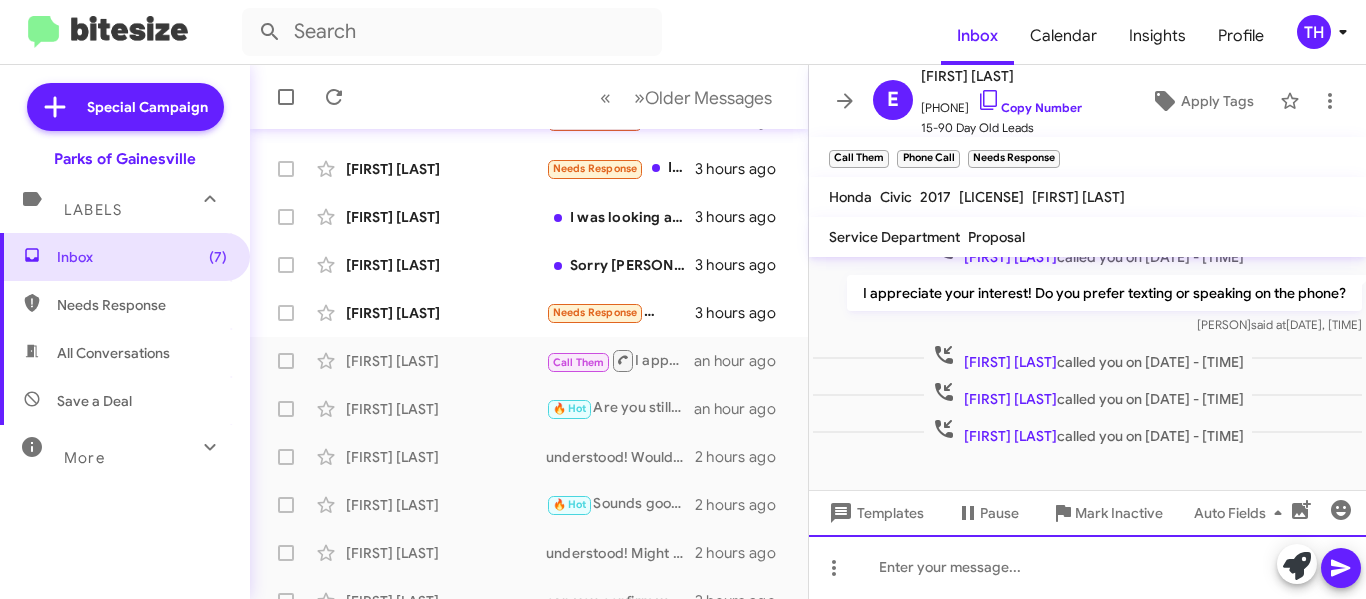 click 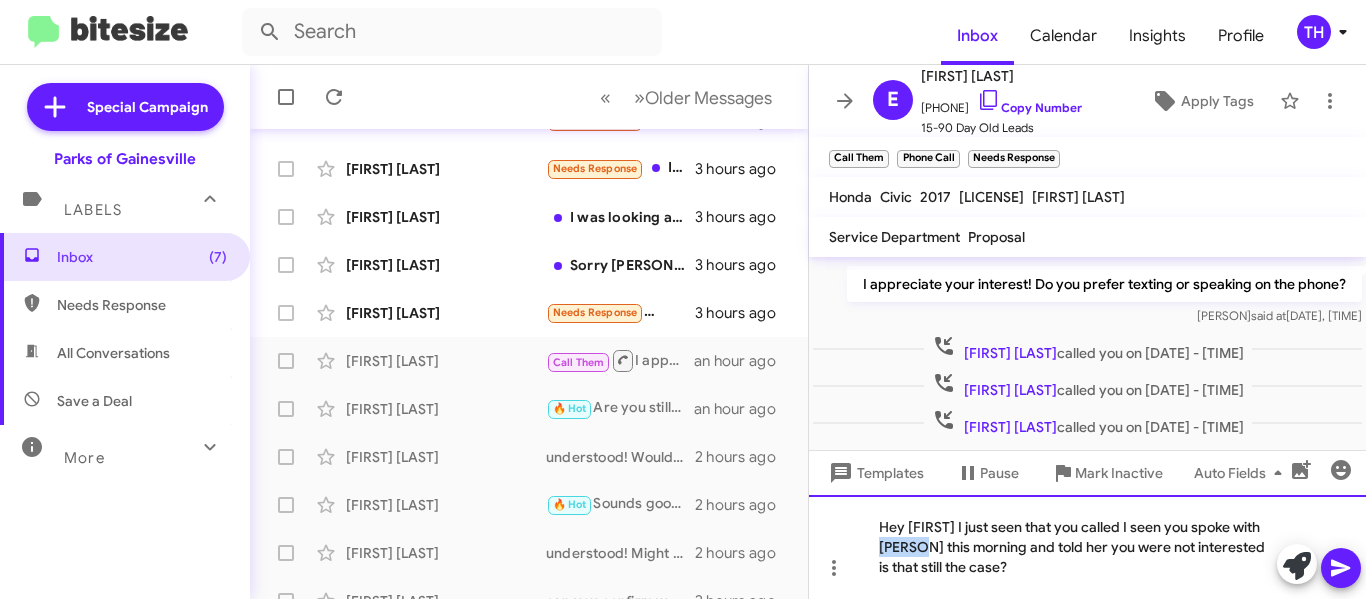 drag, startPoint x: 914, startPoint y: 547, endPoint x: 901, endPoint y: 553, distance: 14.3178215 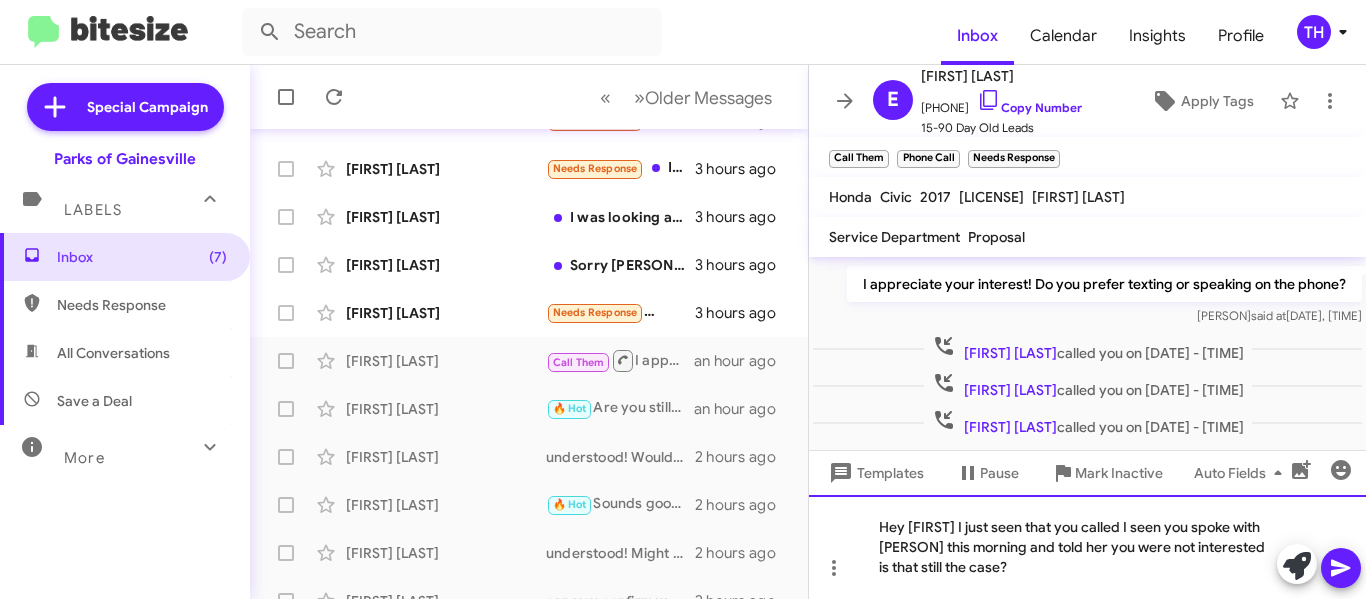 click on "Hey [FIRST] I just seen that you called I seen you spoke with [PERSON] this morning and told her you were not interested is that still the case?" 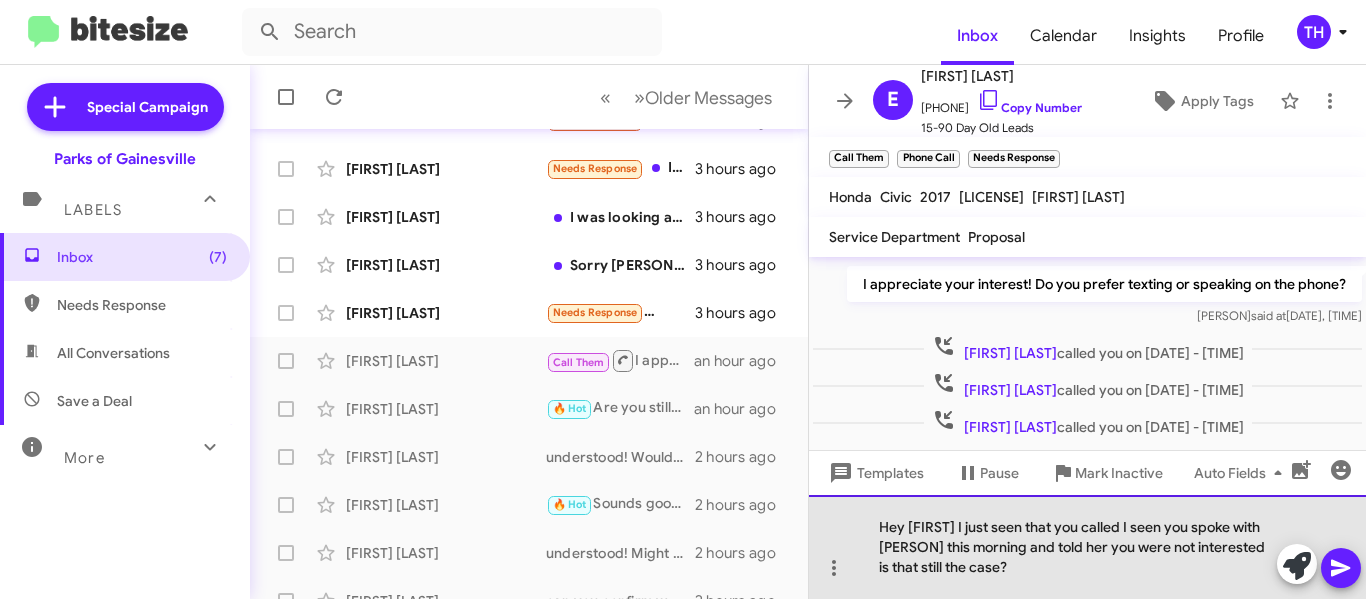 click on "Hey [FIRST] I just seen that you called I seen you spoke with [PERSON] this morning and told her you were not interested is that still the case?" 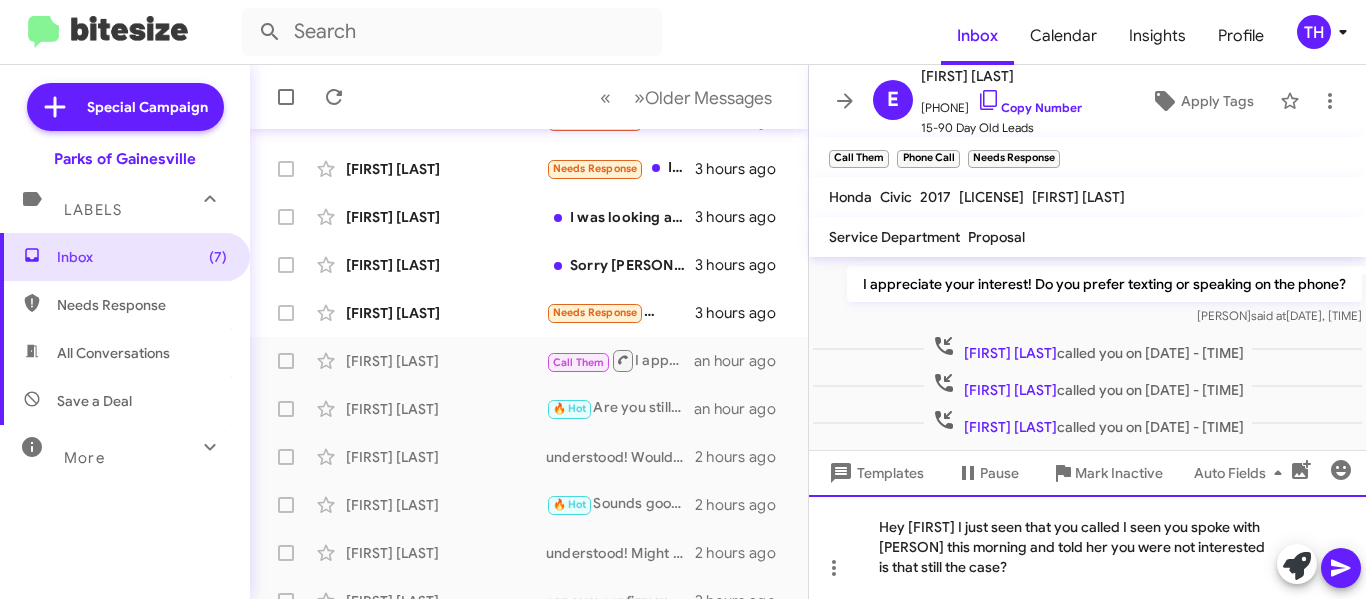 click on "Hey [FIRST] I just seen that you called I seen you spoke with [PERSON] this morning and told her you were not interested is that still the case?" 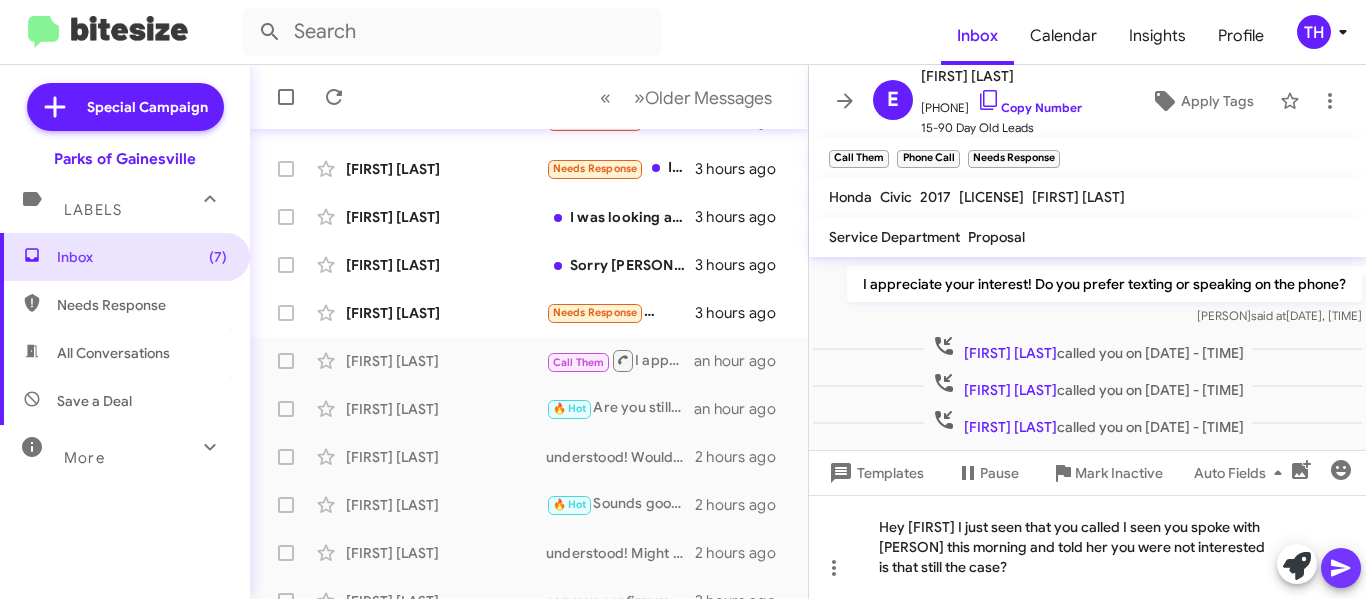 click 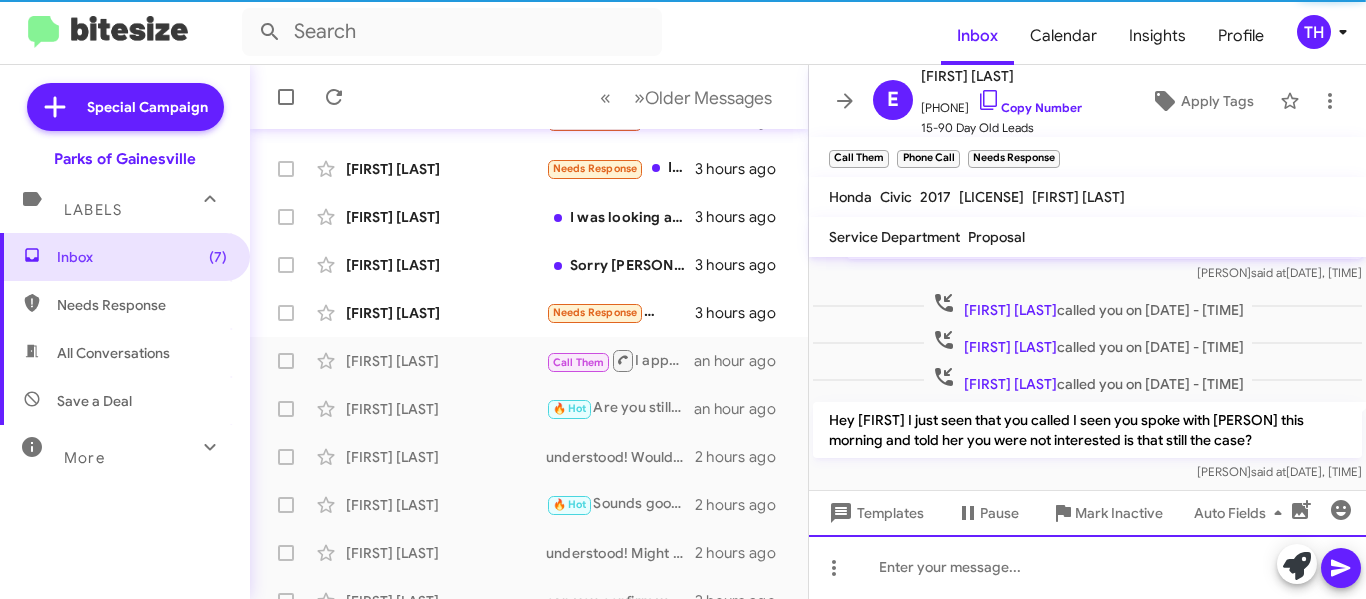 scroll, scrollTop: 289, scrollLeft: 0, axis: vertical 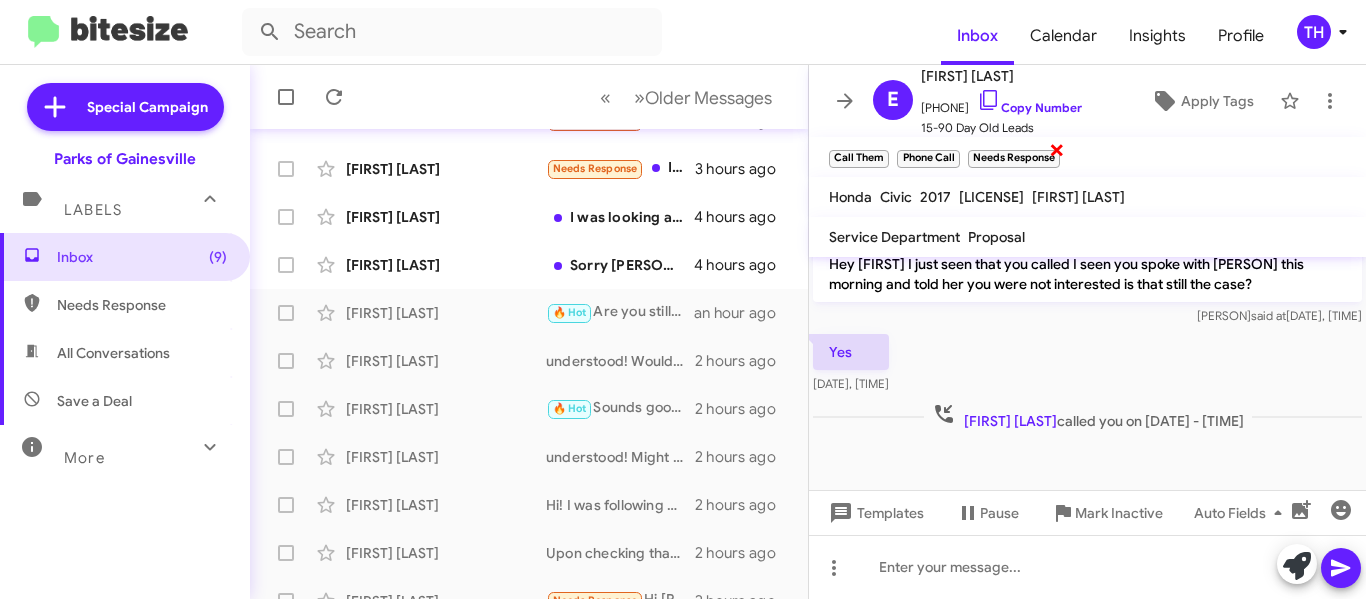click on "×" 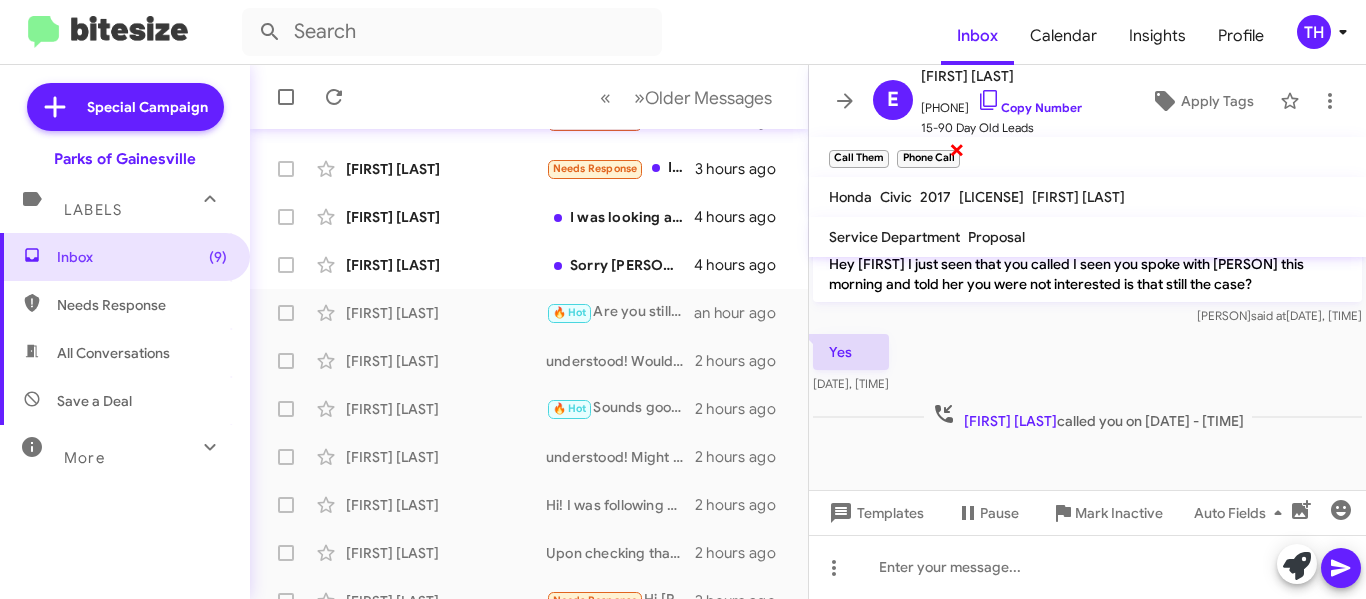 click on "×" 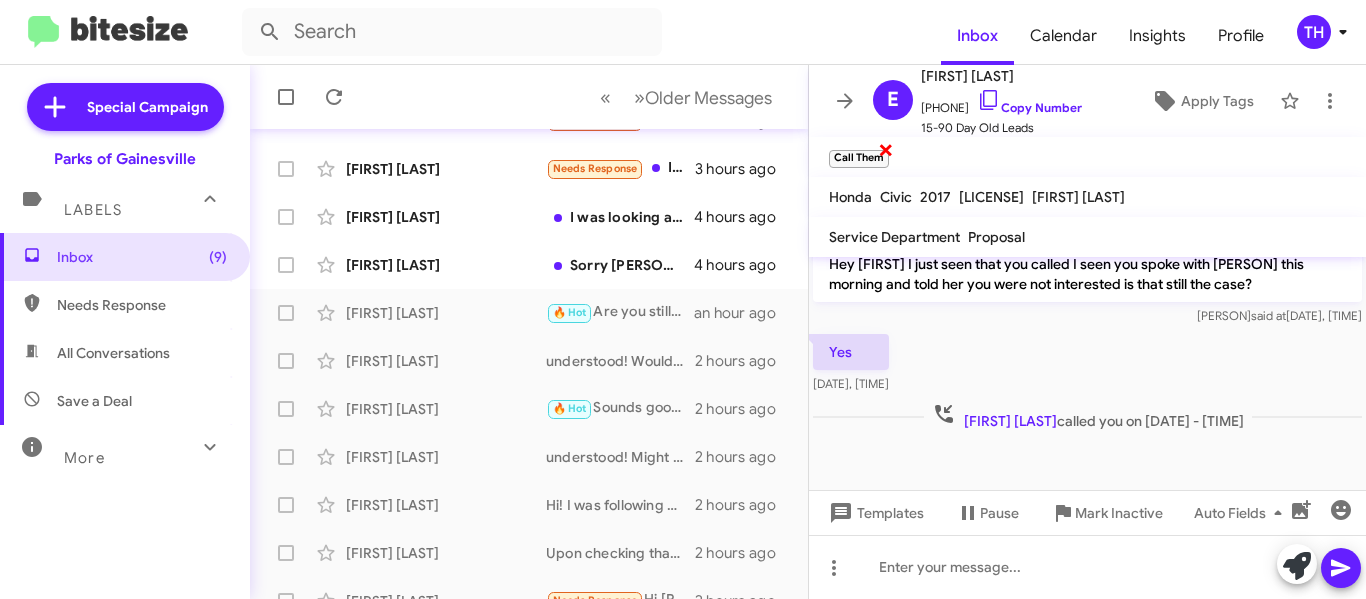 click on "×" 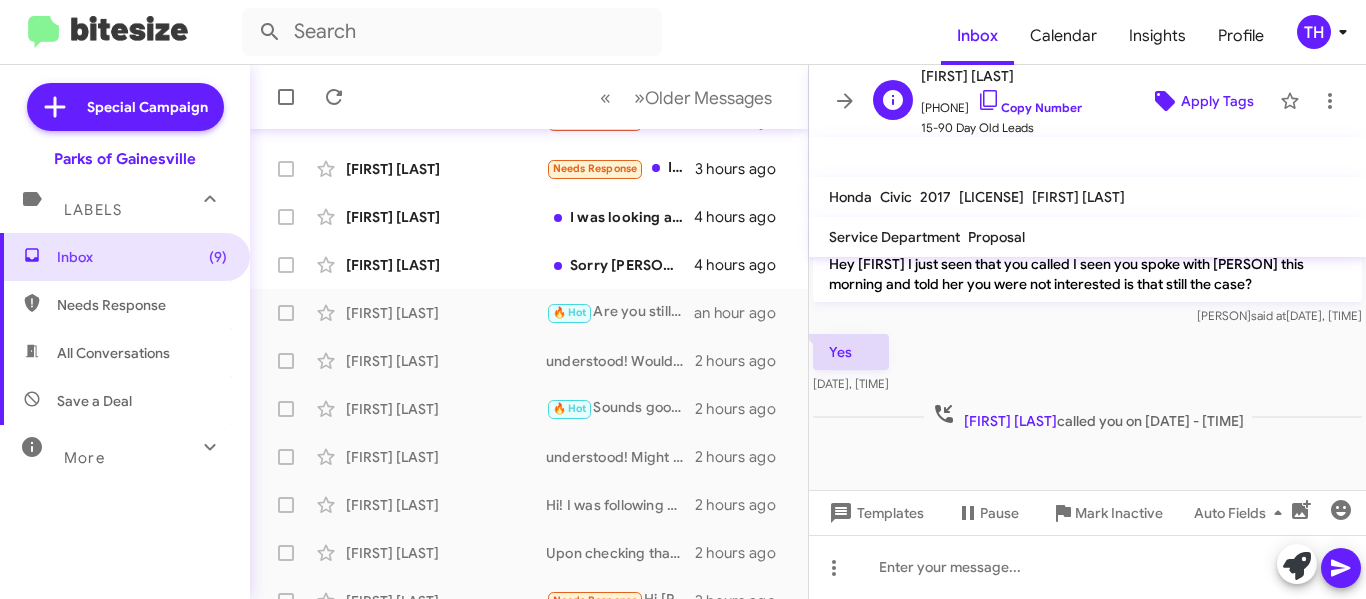 click on "Apply Tags" 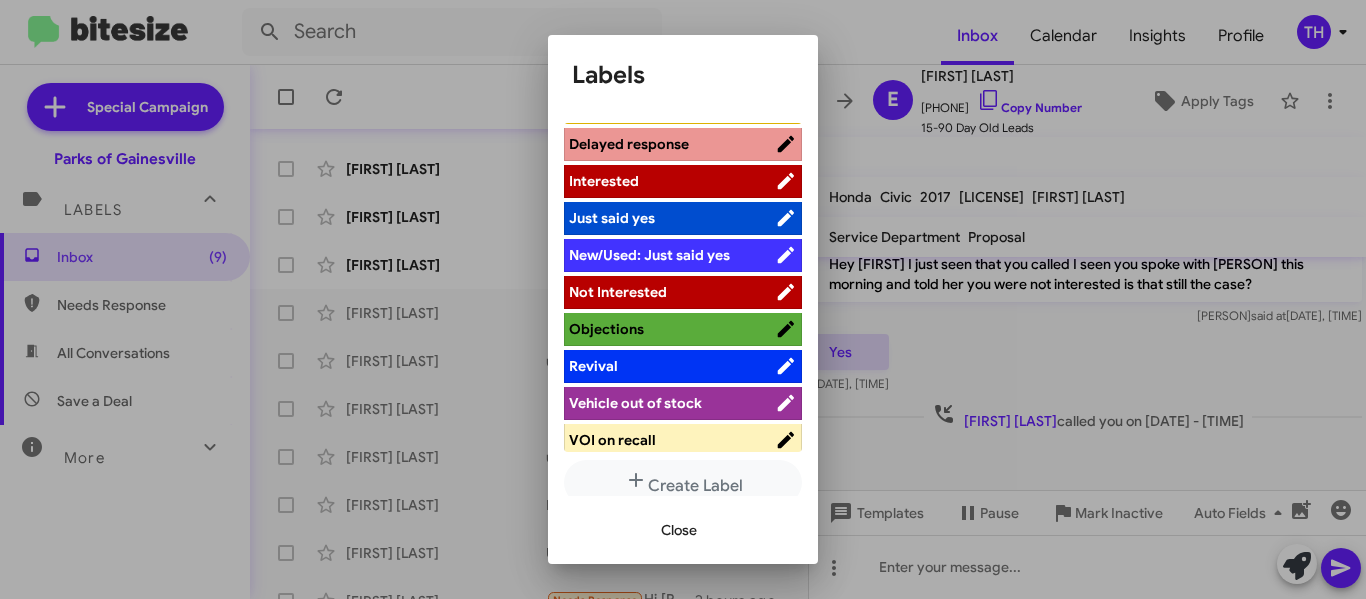 scroll, scrollTop: 288, scrollLeft: 0, axis: vertical 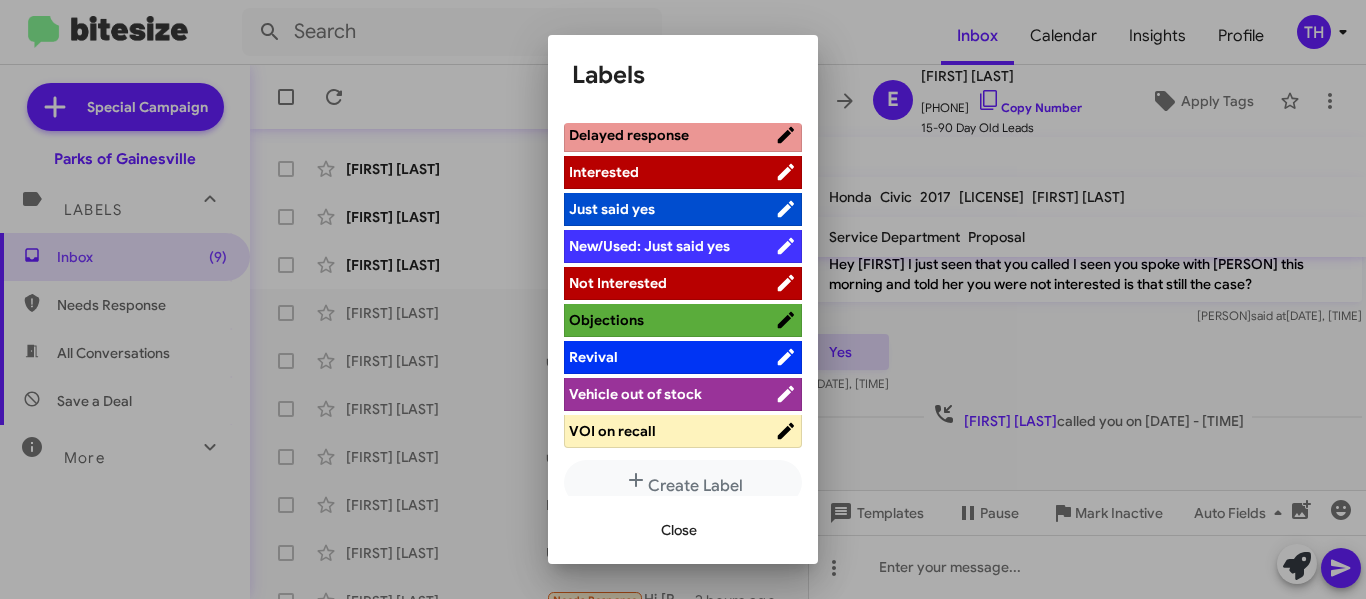 click on "Not Interested" at bounding box center [618, 283] 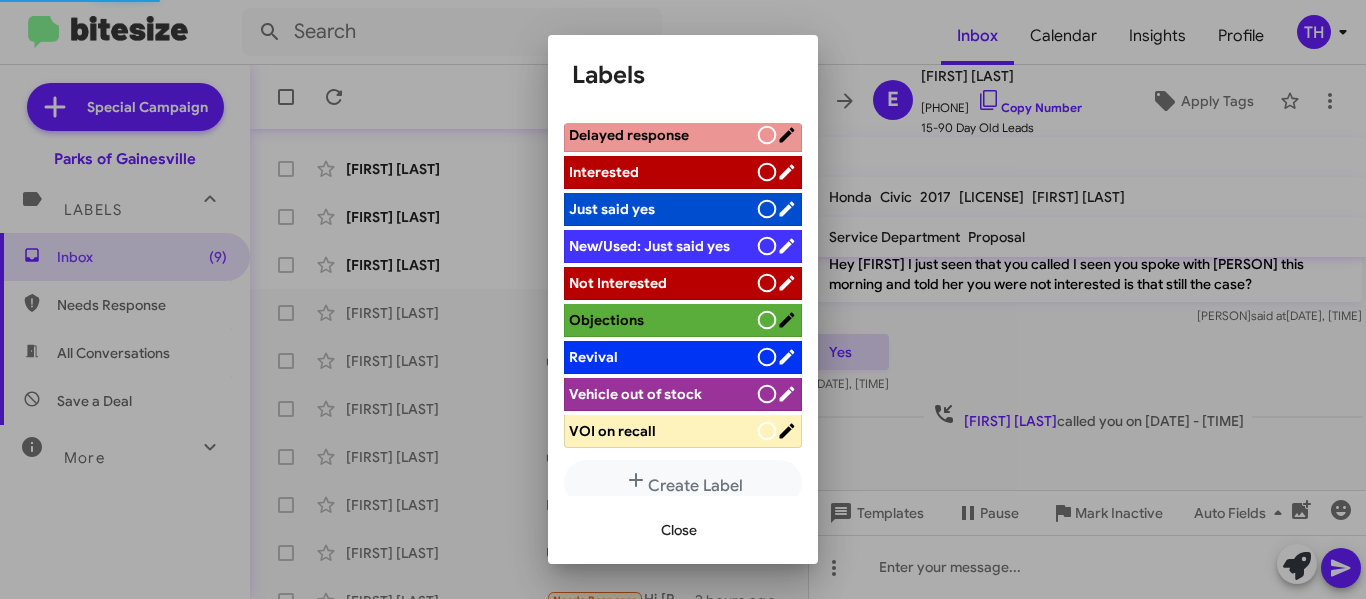 scroll, scrollTop: 288, scrollLeft: 0, axis: vertical 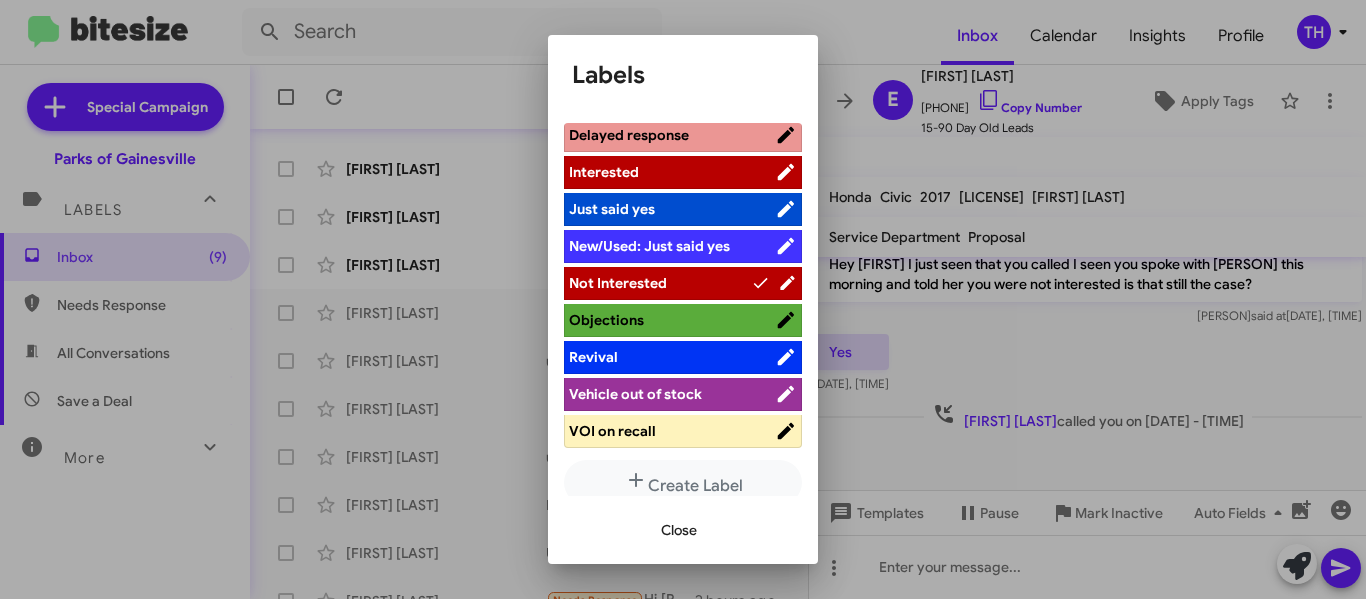 click on "Close" at bounding box center (679, 530) 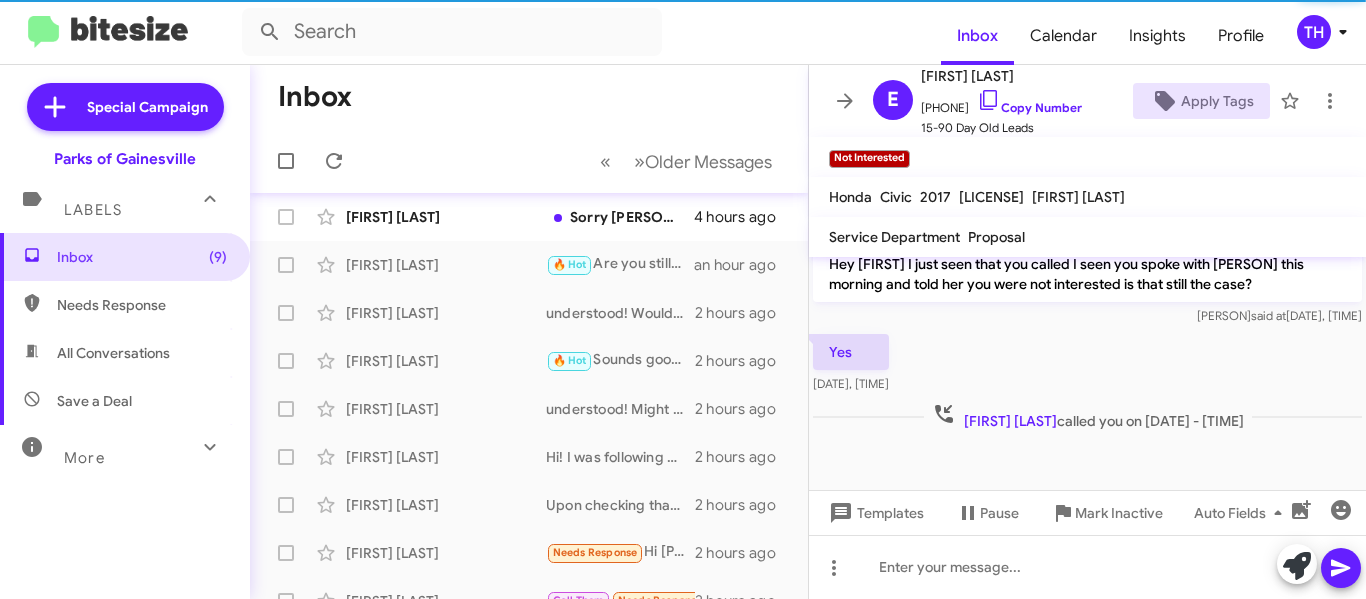 scroll, scrollTop: 296, scrollLeft: 0, axis: vertical 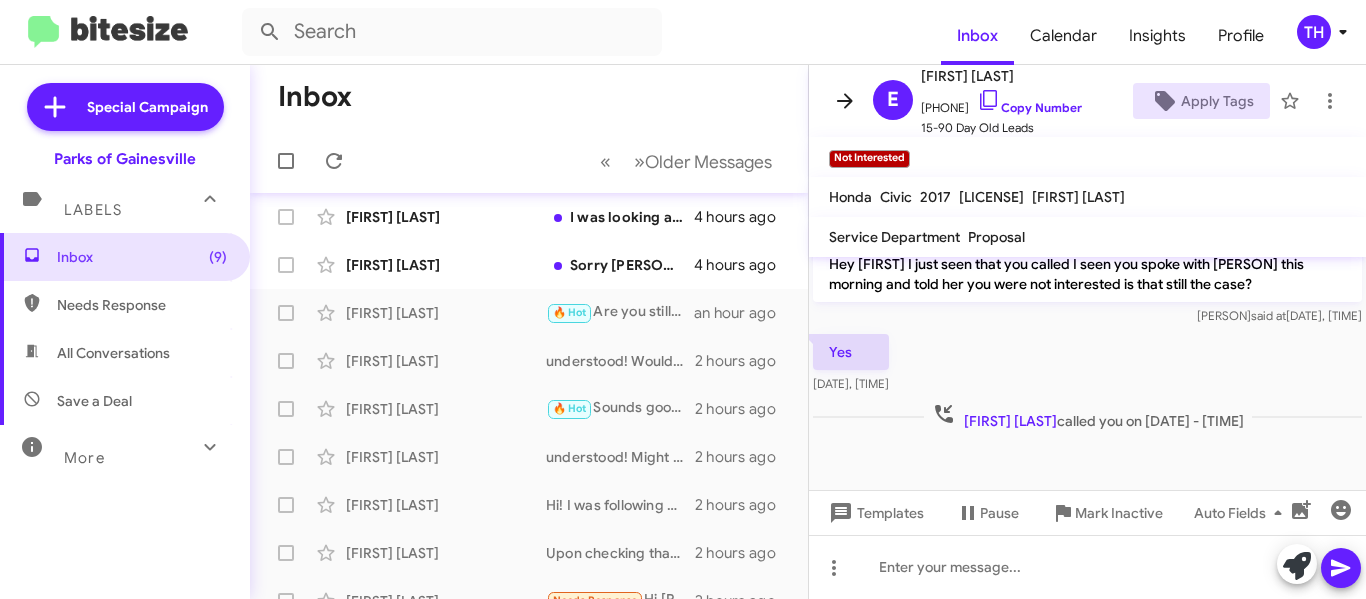 click 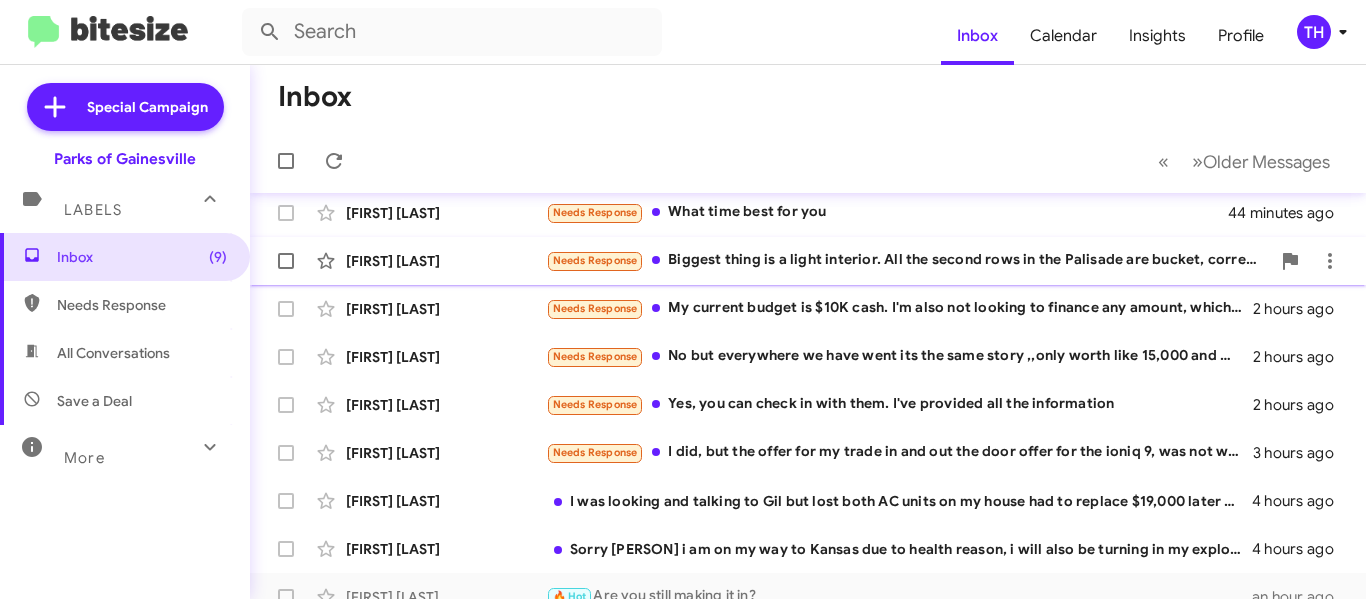 scroll, scrollTop: 0, scrollLeft: 0, axis: both 